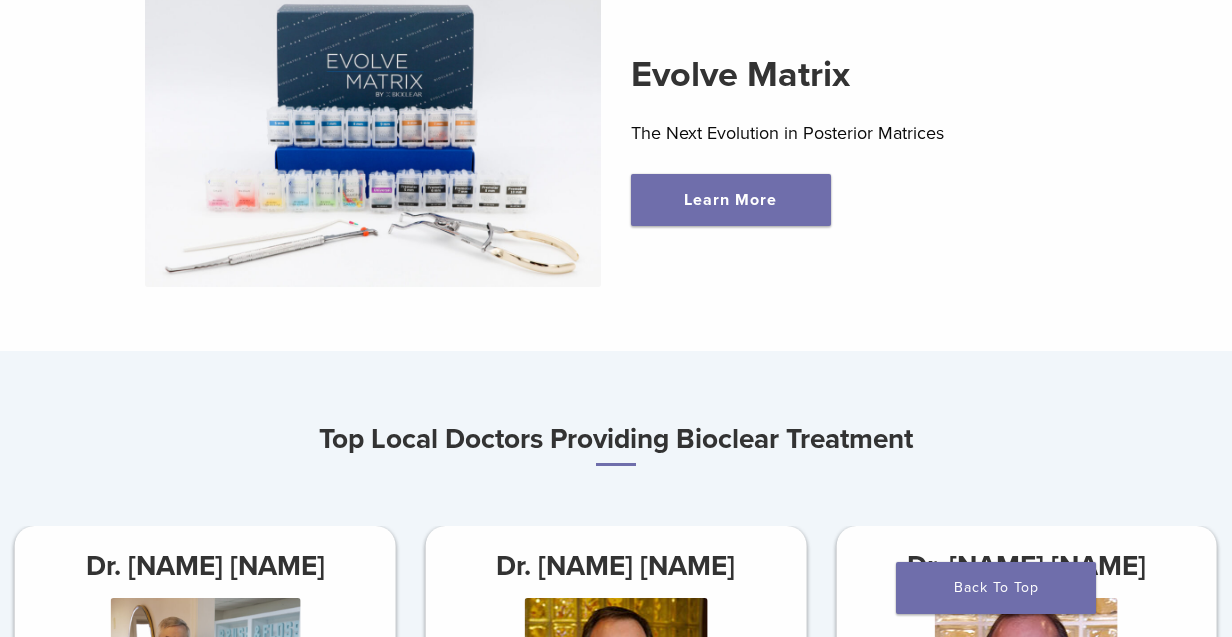 scroll, scrollTop: 0, scrollLeft: 0, axis: both 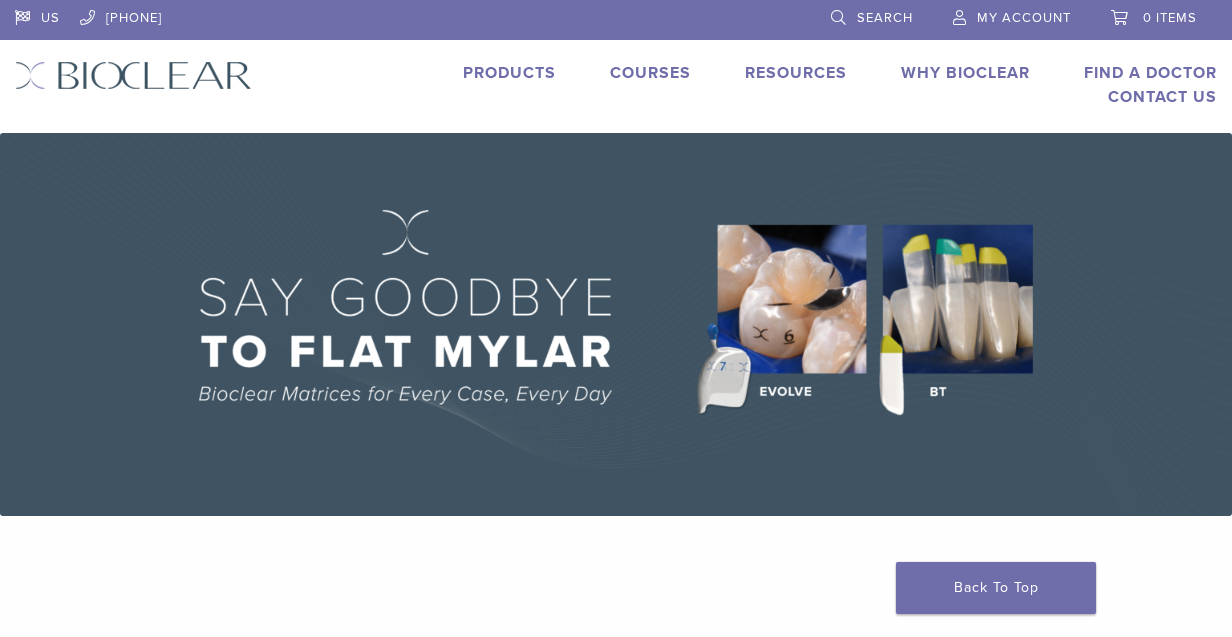 click on "Courses" at bounding box center [650, 73] 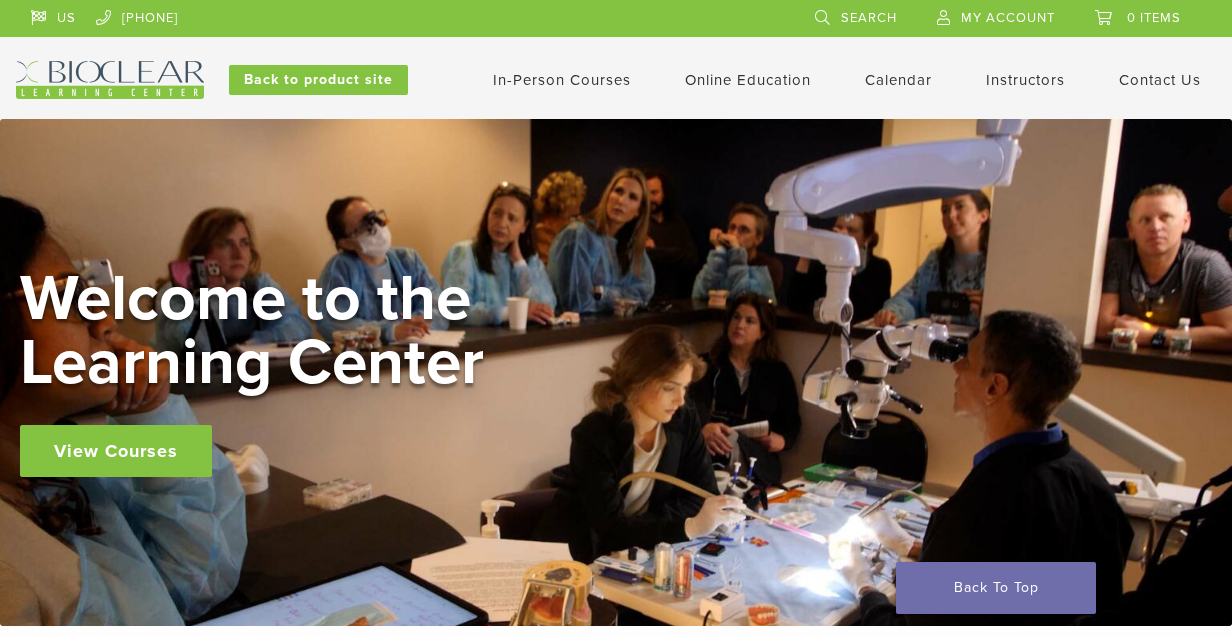 scroll, scrollTop: 0, scrollLeft: 0, axis: both 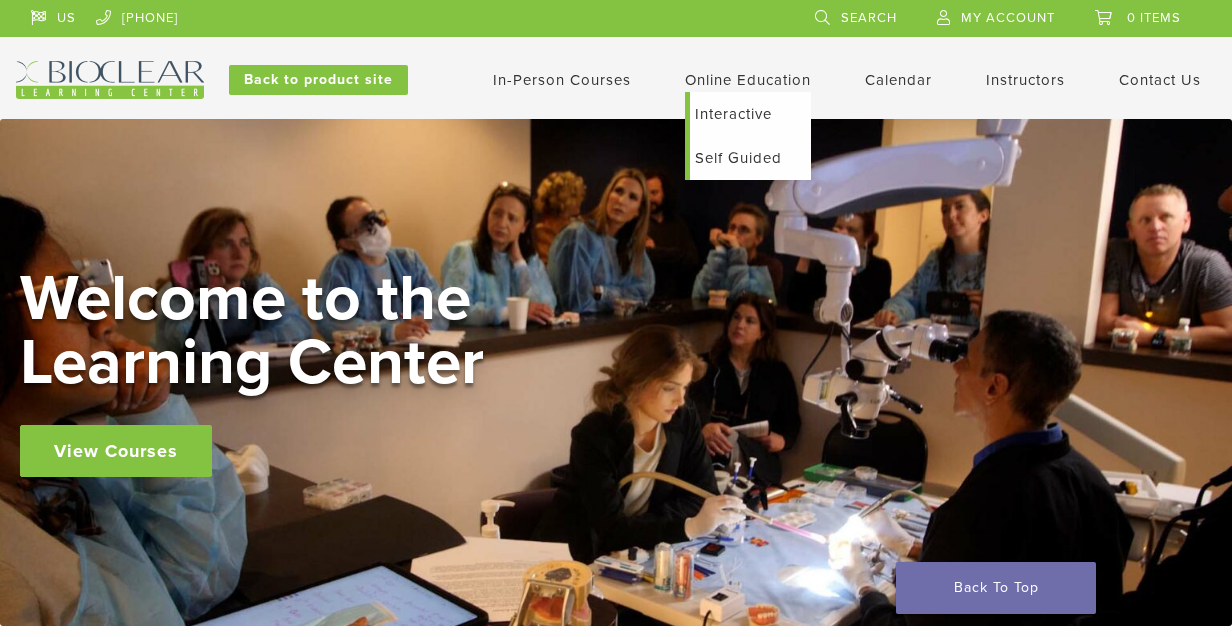 click on "Self Guided" at bounding box center [750, 158] 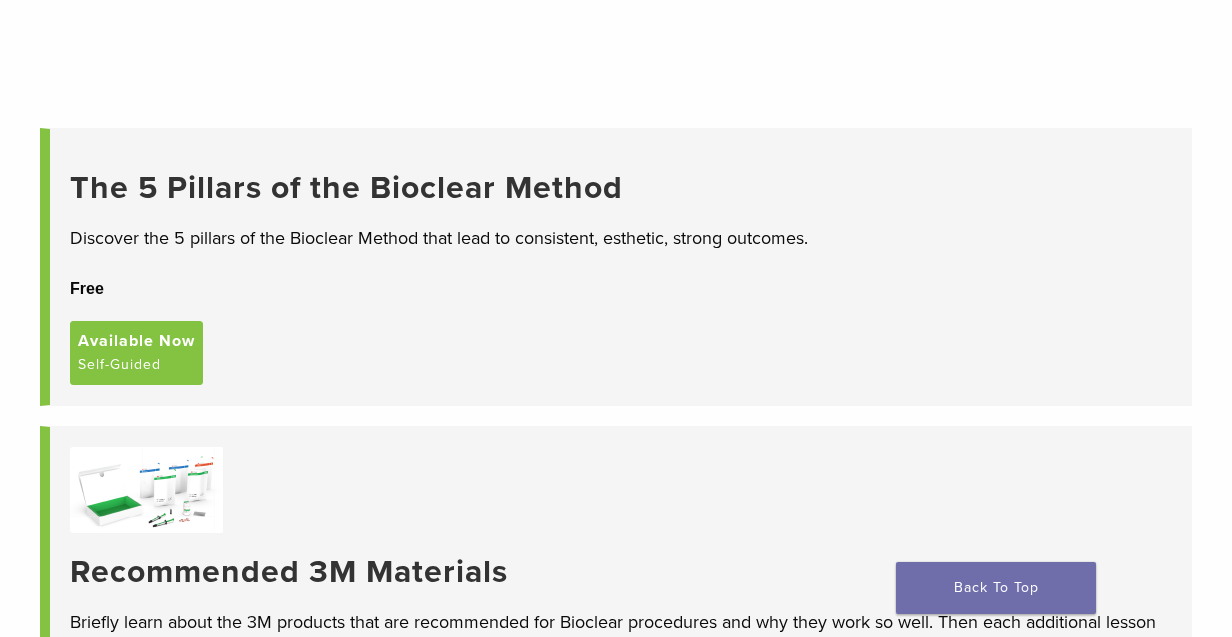 scroll, scrollTop: 128, scrollLeft: 0, axis: vertical 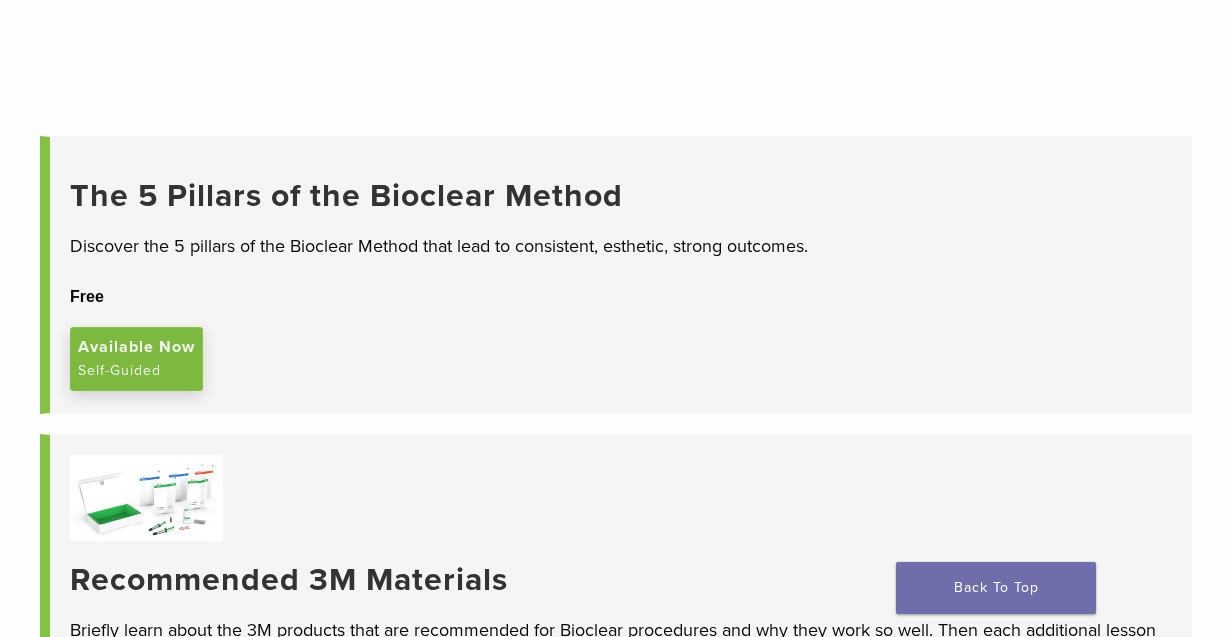 click on "Available Now" at bounding box center (136, 347) 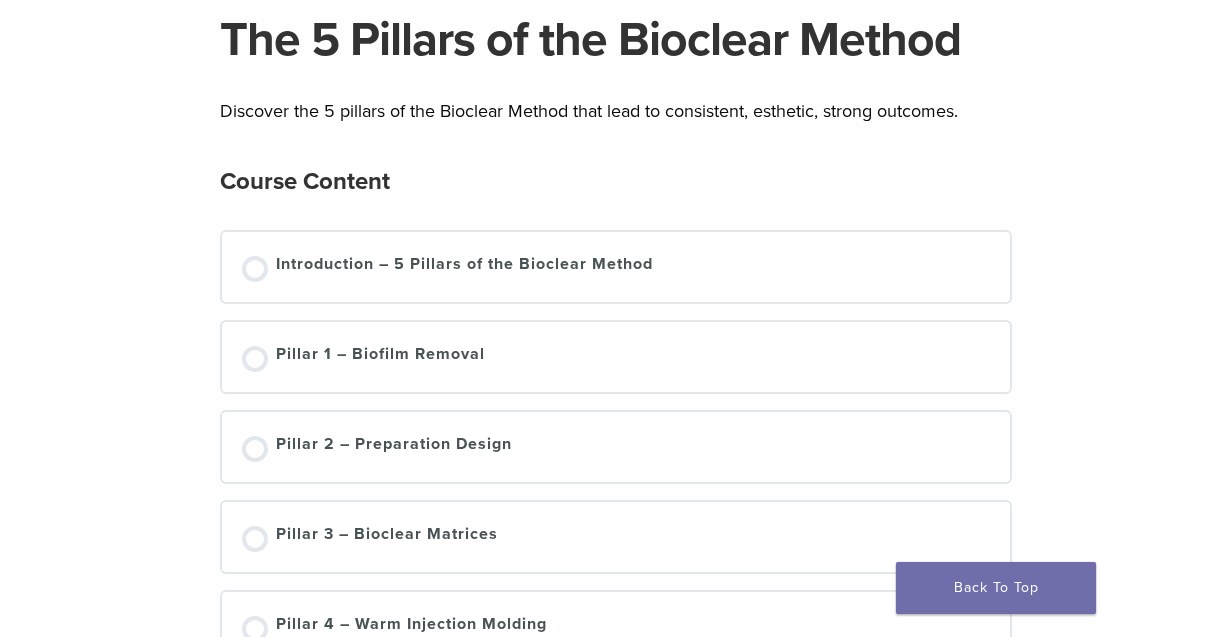 scroll, scrollTop: 104, scrollLeft: 0, axis: vertical 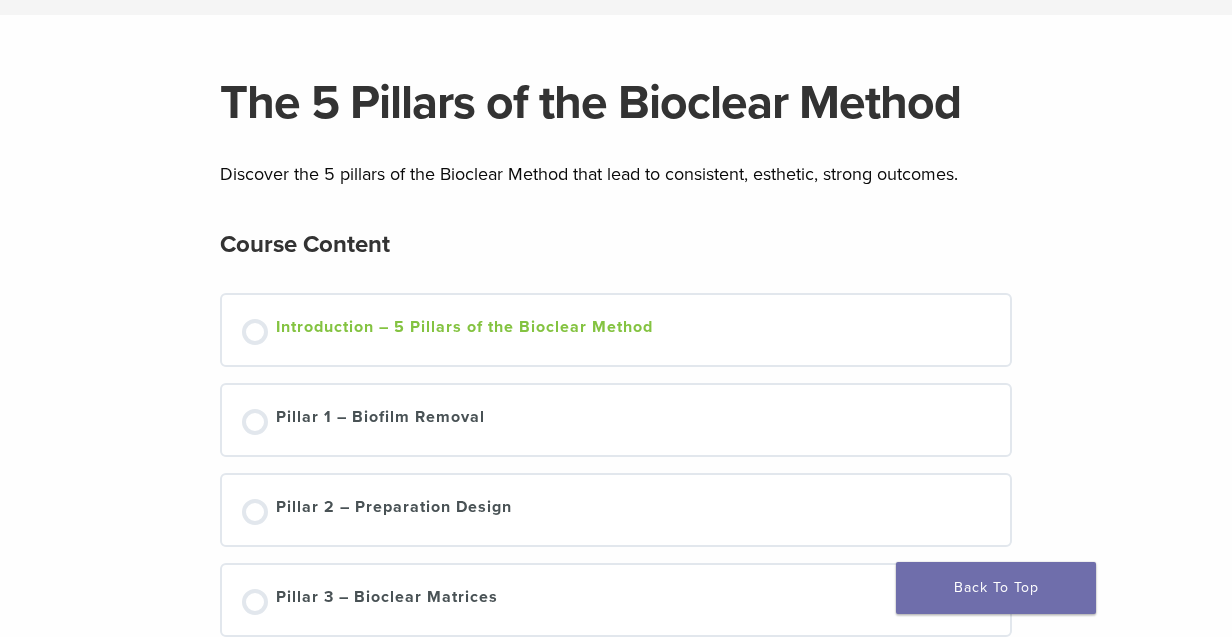 click at bounding box center [255, 332] 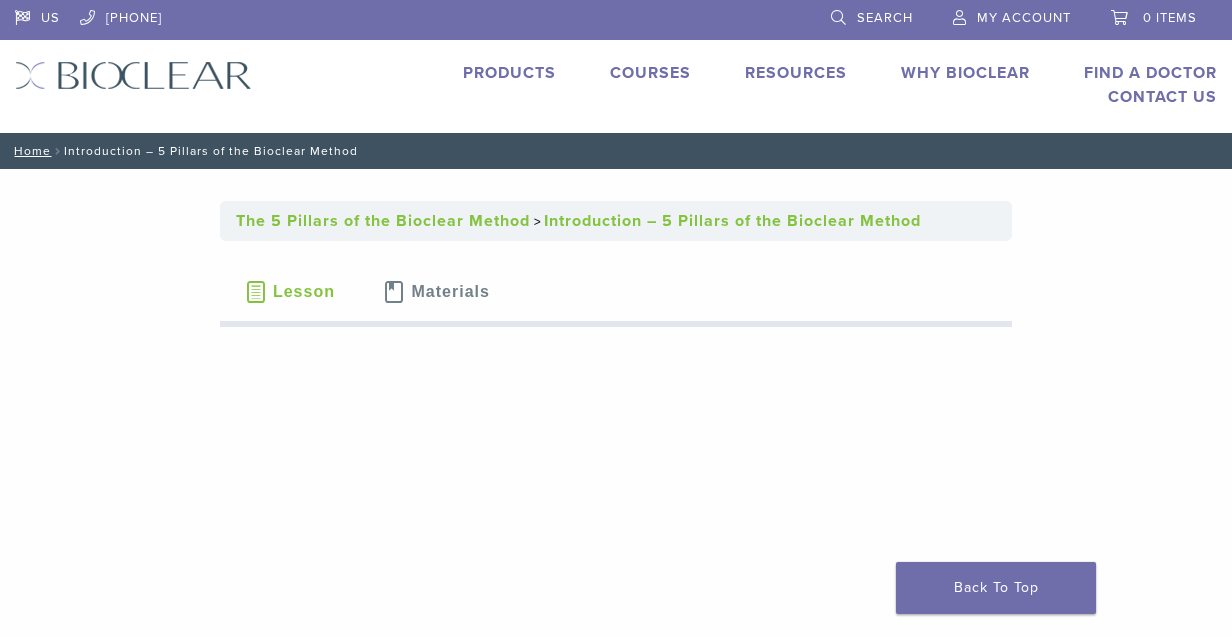 scroll, scrollTop: 0, scrollLeft: 0, axis: both 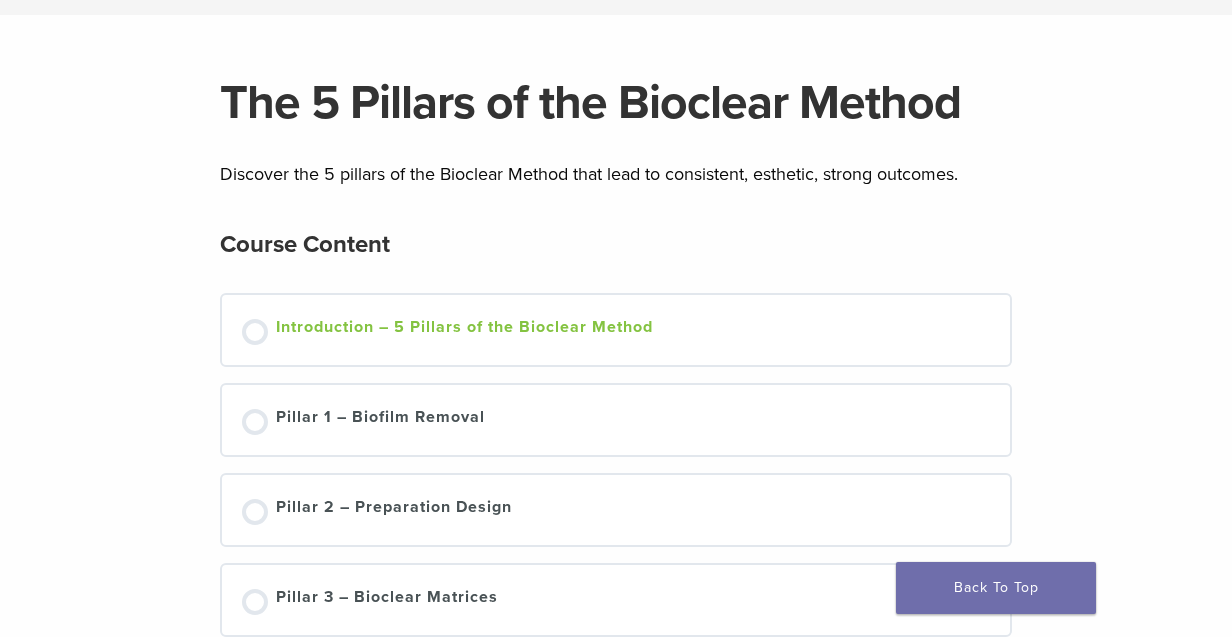 click on "Introduction – 5 Pillars of the Bioclear Method" at bounding box center (464, 330) 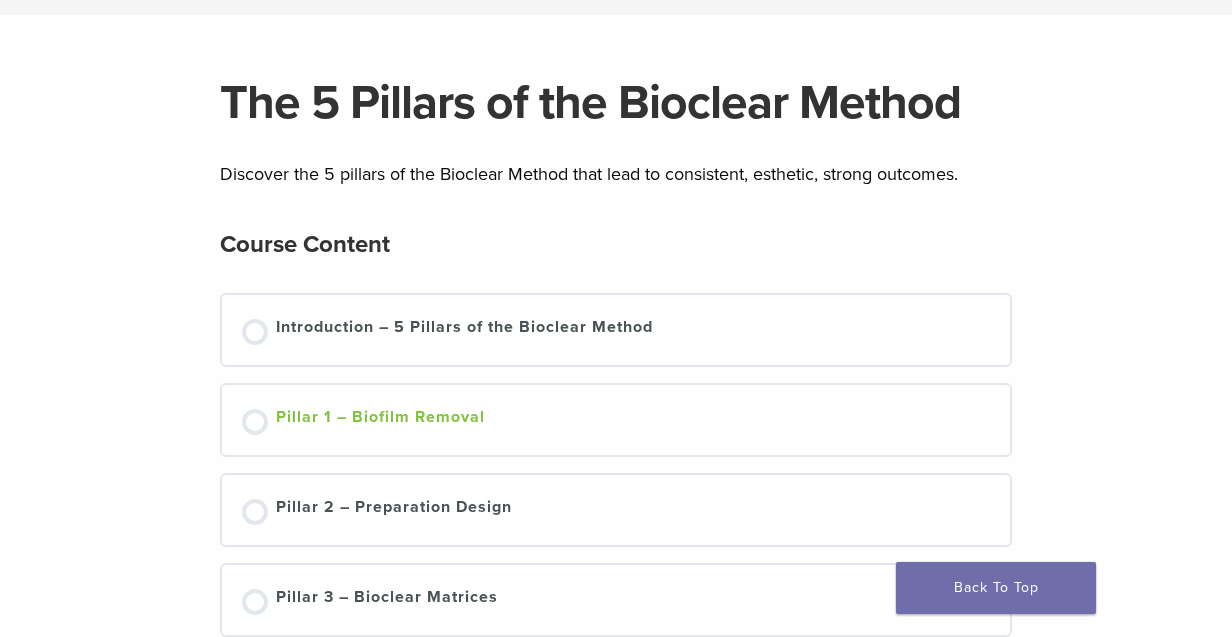 click on "Pillar 1 – Biofilm Removal" at bounding box center [380, 420] 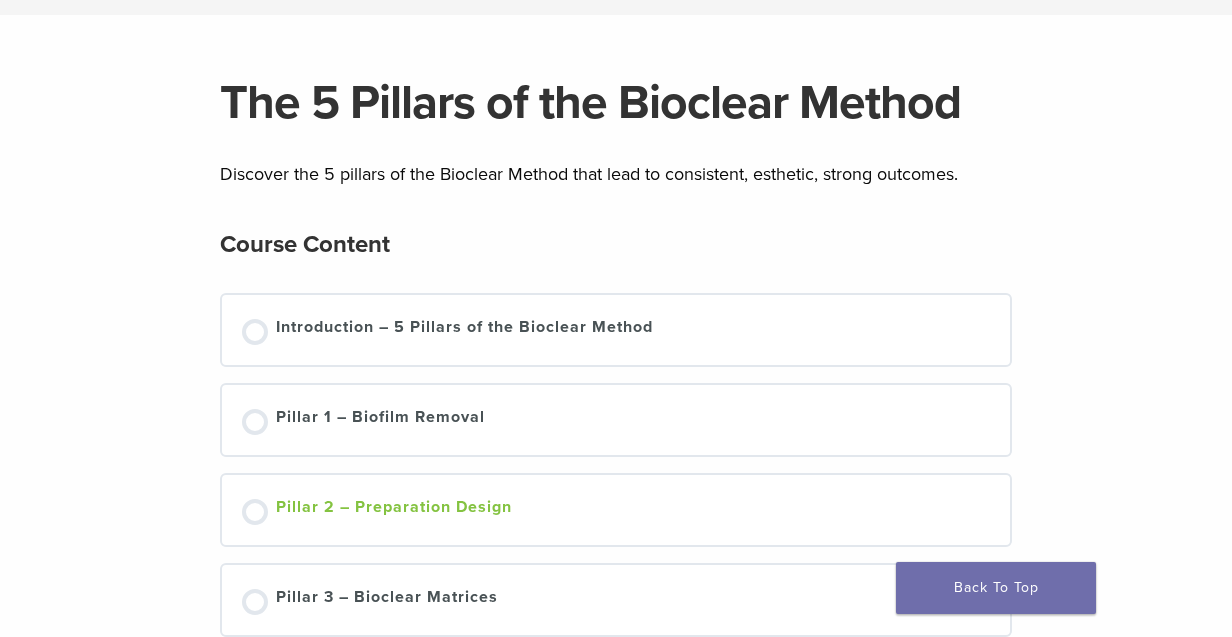 click on "Pillar 2 – Preparation Design" at bounding box center (394, 510) 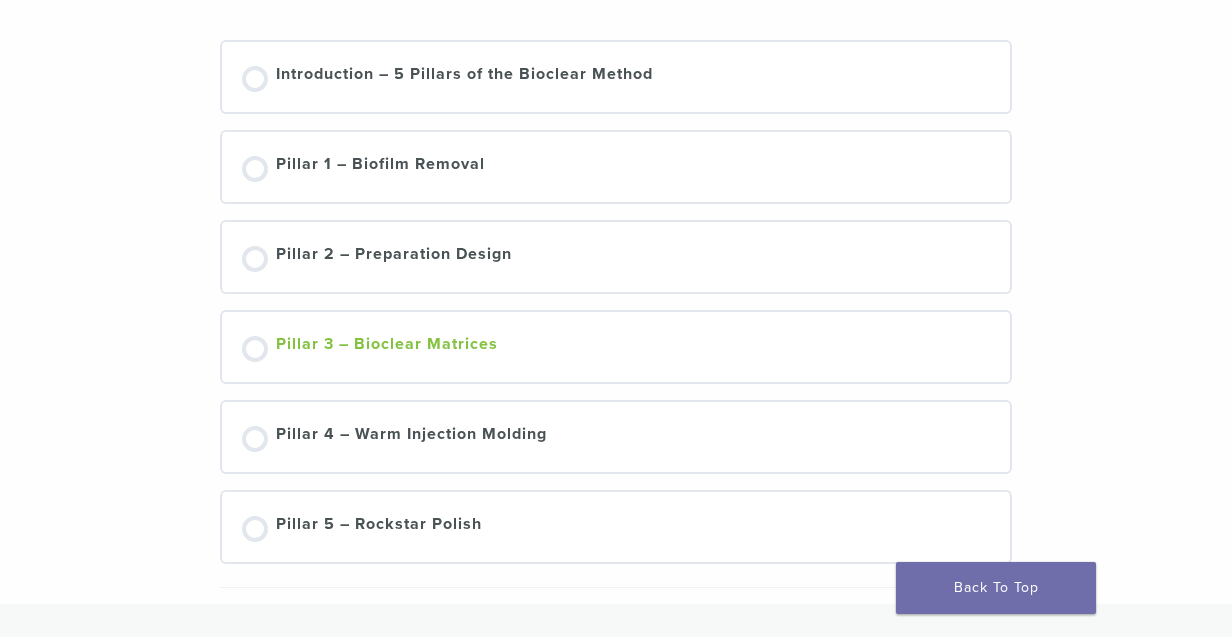 scroll, scrollTop: 358, scrollLeft: 0, axis: vertical 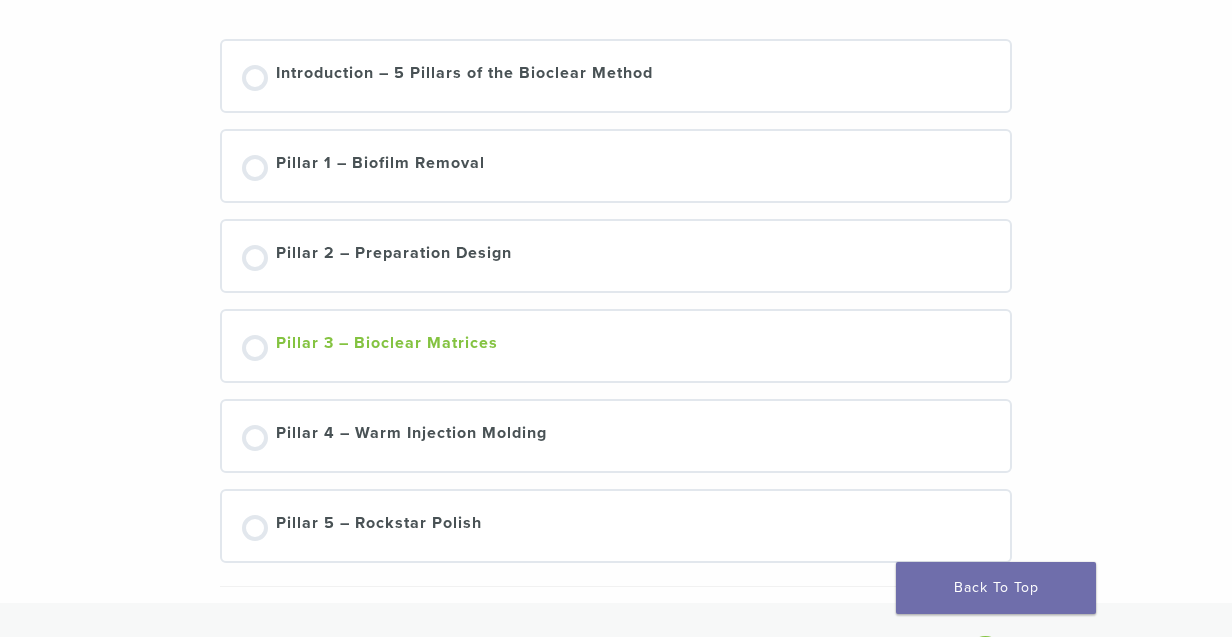 click on "Pillar 3 – Bioclear Matrices" at bounding box center (387, 346) 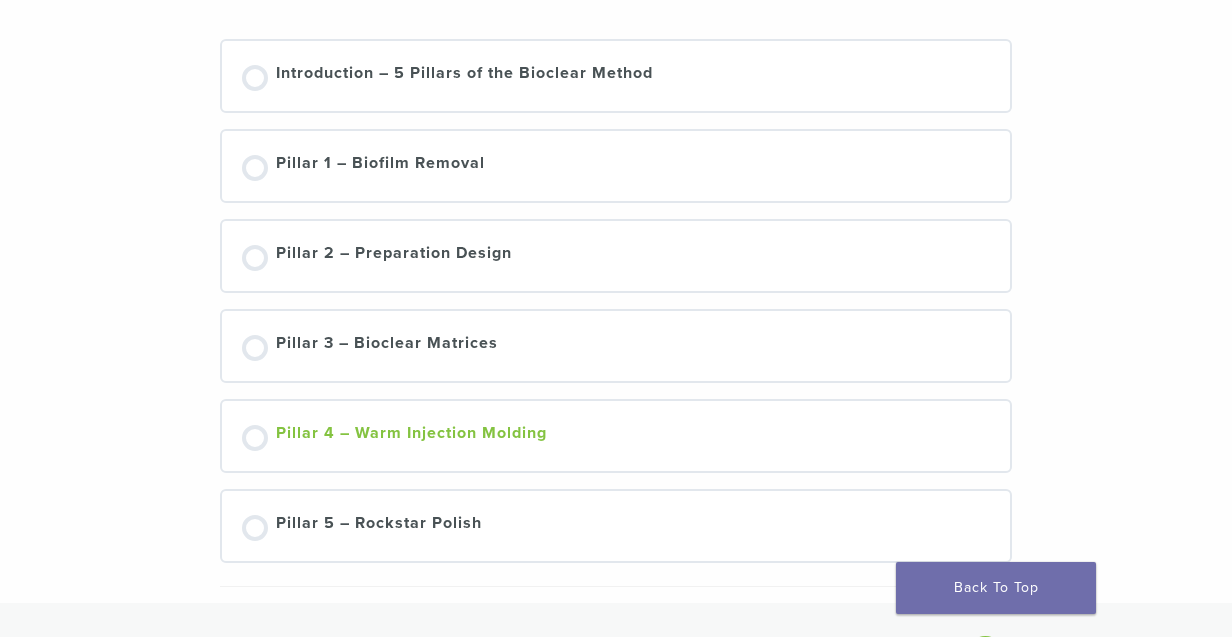 click on "Pillar 4 – Warm Injection Molding" at bounding box center (411, 436) 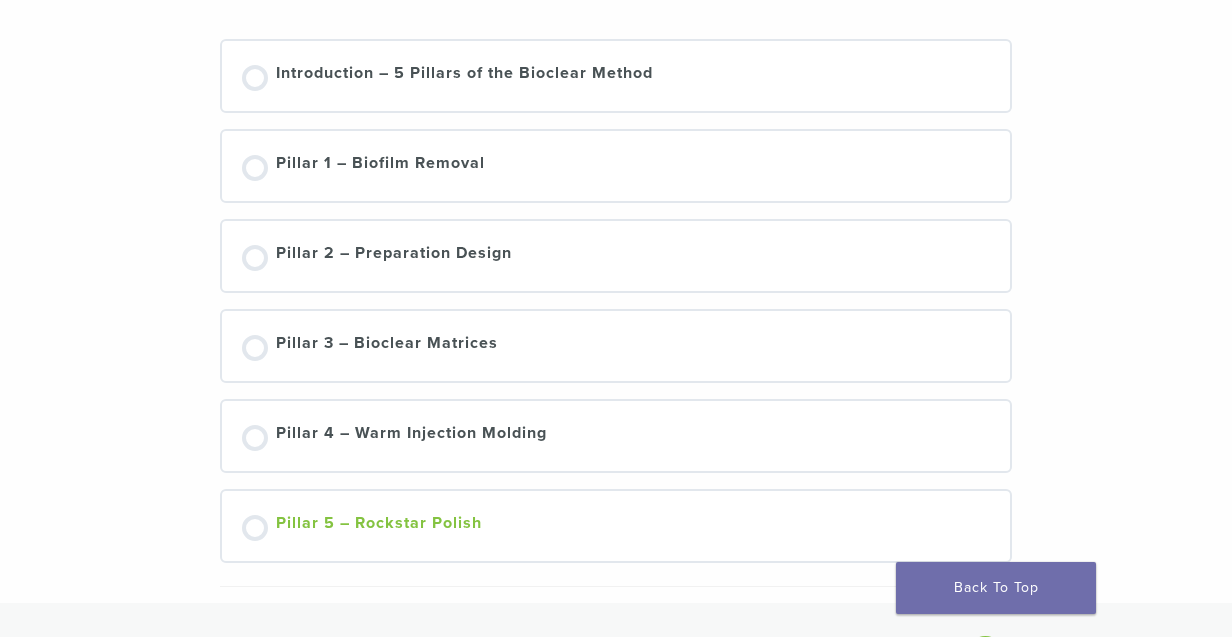 click on "Pillar 5 – Rockstar Polish" at bounding box center (379, 526) 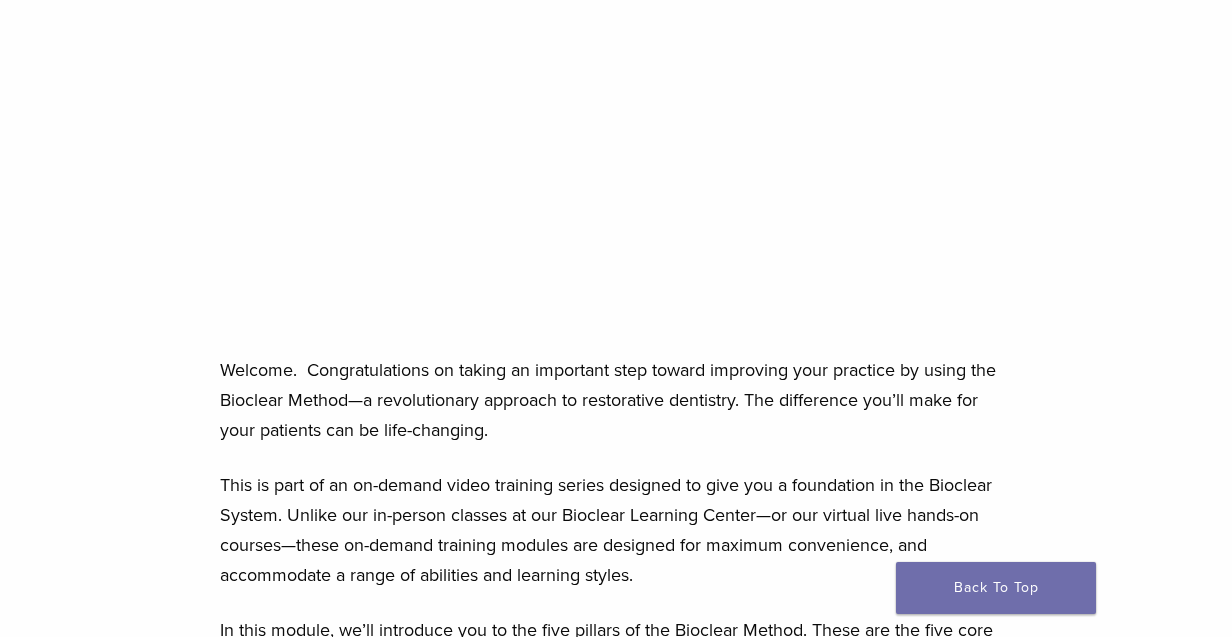scroll, scrollTop: 463, scrollLeft: 0, axis: vertical 